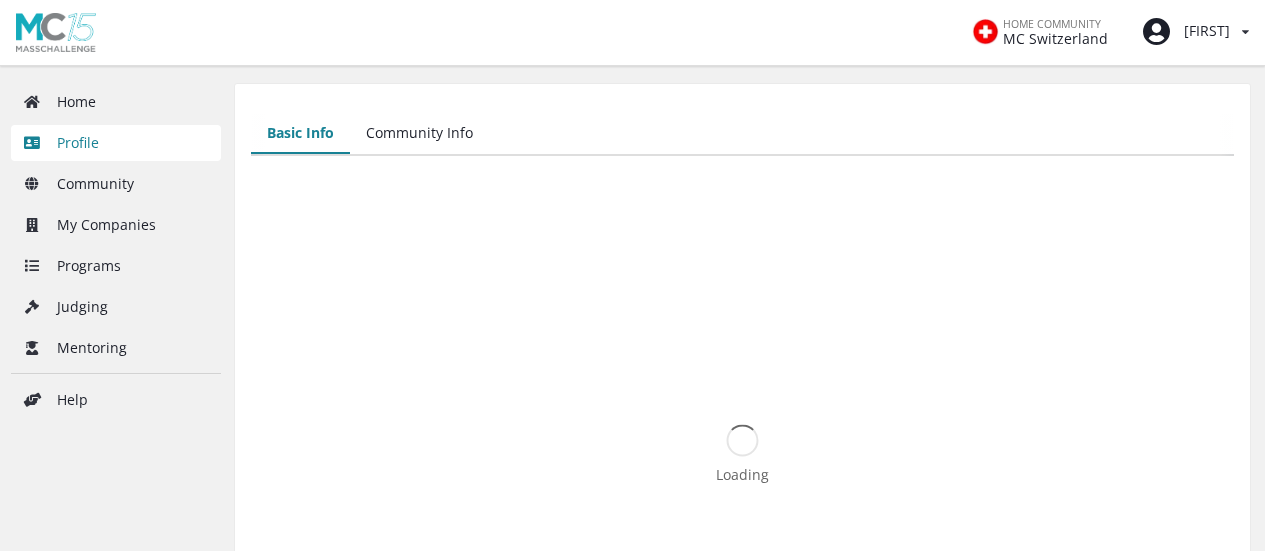 scroll, scrollTop: 0, scrollLeft: 0, axis: both 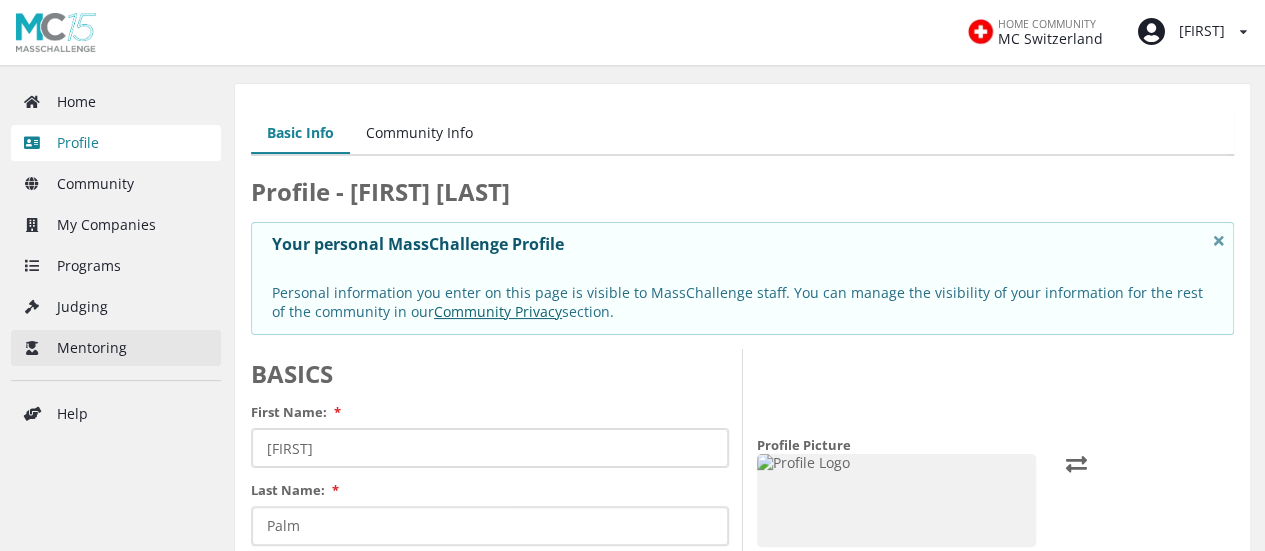click on "Mentoring" at bounding box center [116, 348] 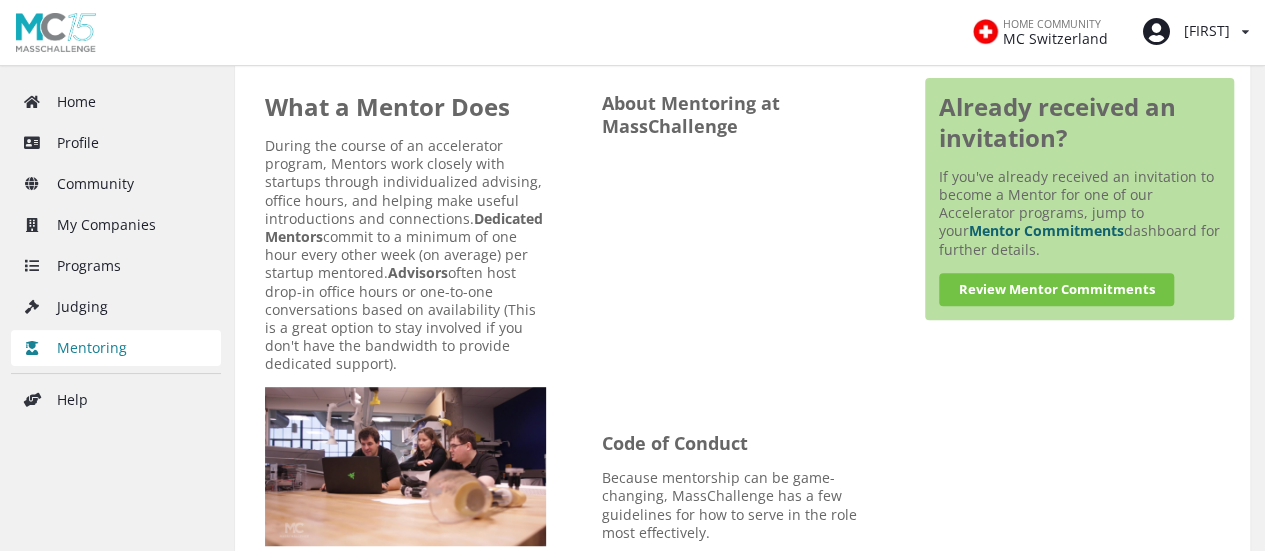 scroll, scrollTop: 389, scrollLeft: 0, axis: vertical 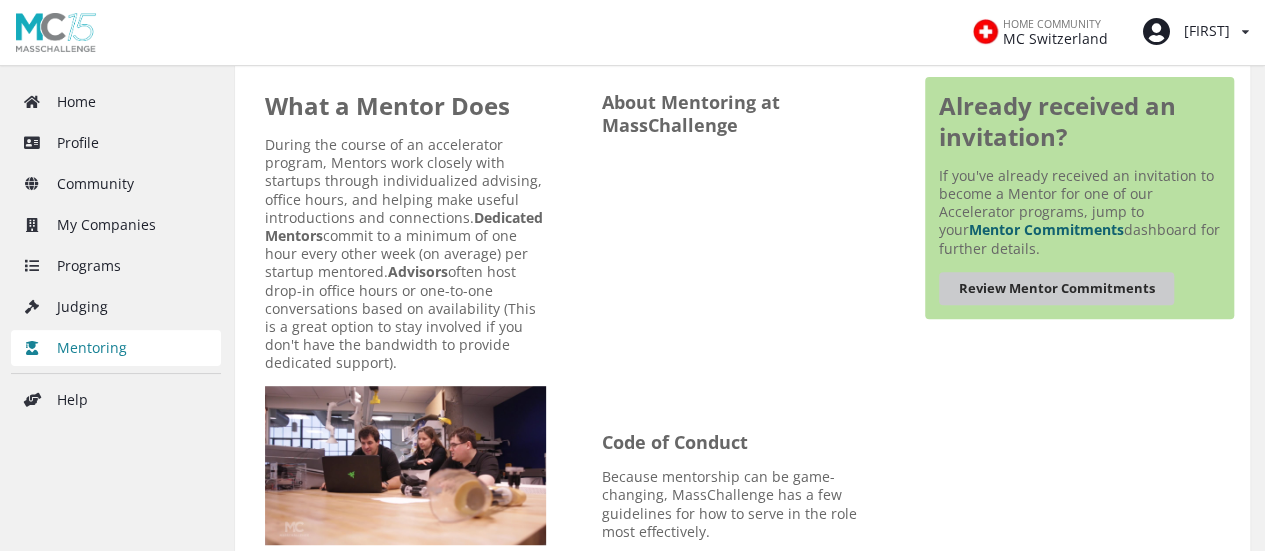 click on "Review Mentor Commitments" at bounding box center (1056, 288) 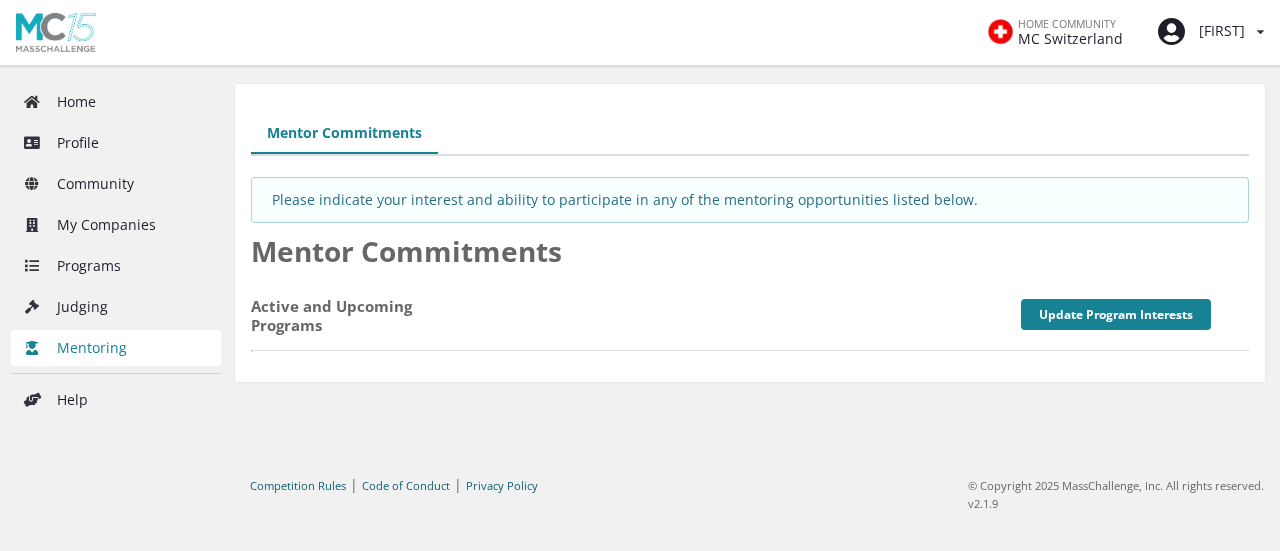 scroll, scrollTop: 0, scrollLeft: 0, axis: both 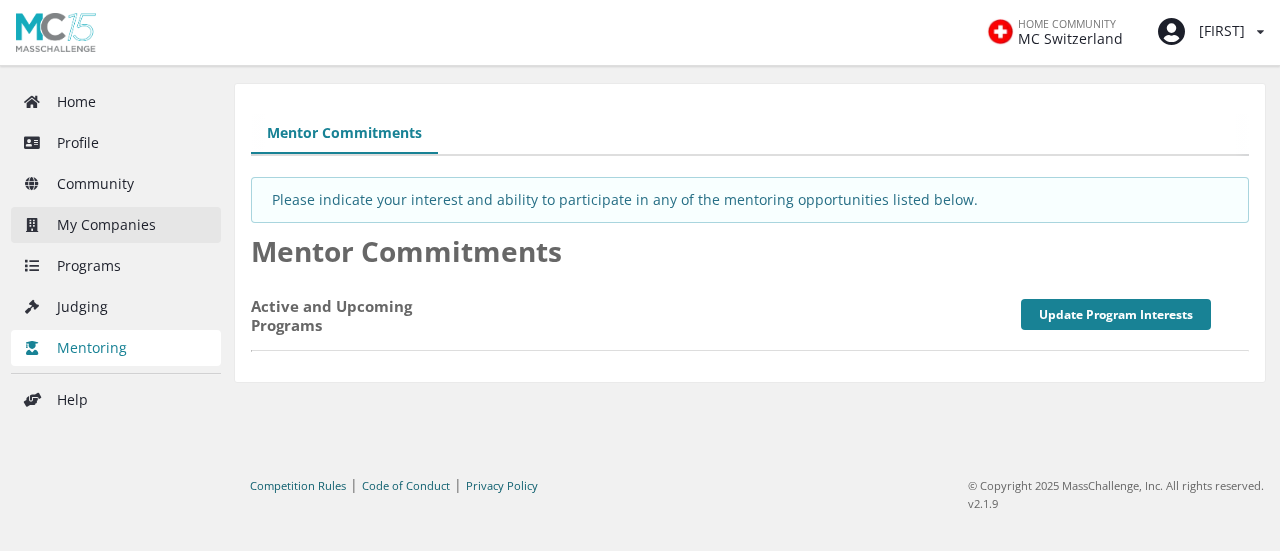 click on "My Companies" at bounding box center [116, 225] 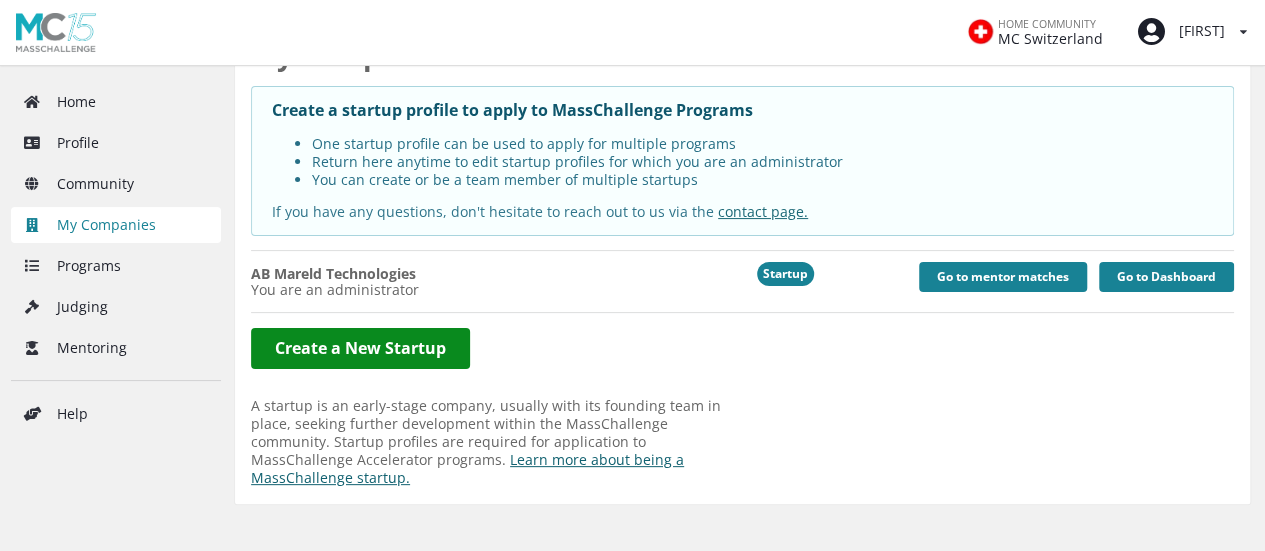 scroll, scrollTop: 90, scrollLeft: 0, axis: vertical 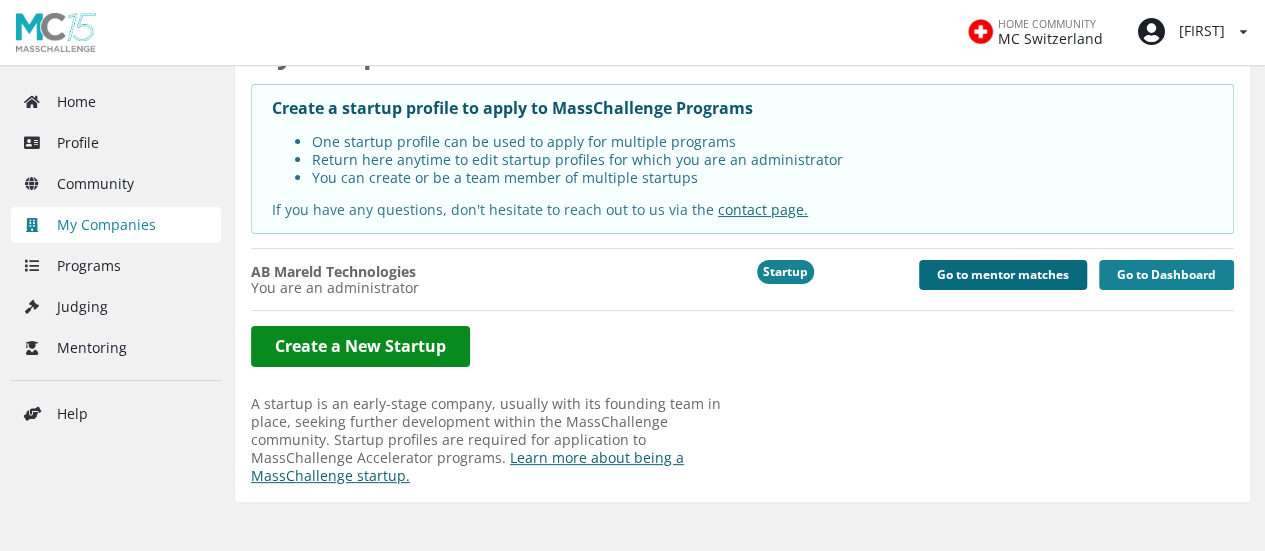 click on "Go to mentor matches" at bounding box center (1003, 275) 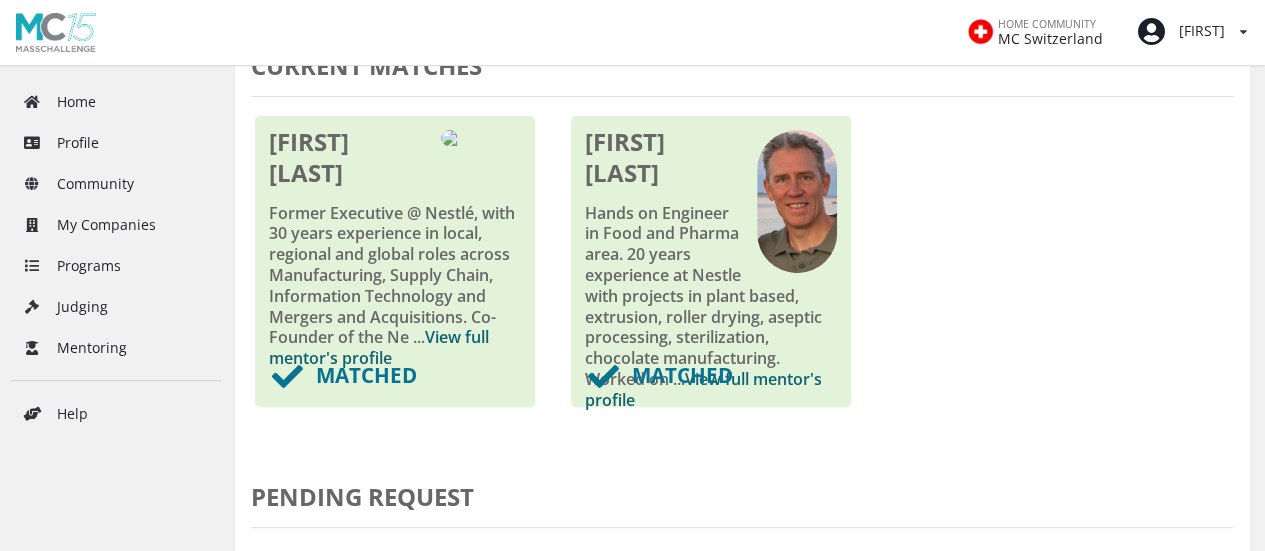 scroll, scrollTop: 329, scrollLeft: 0, axis: vertical 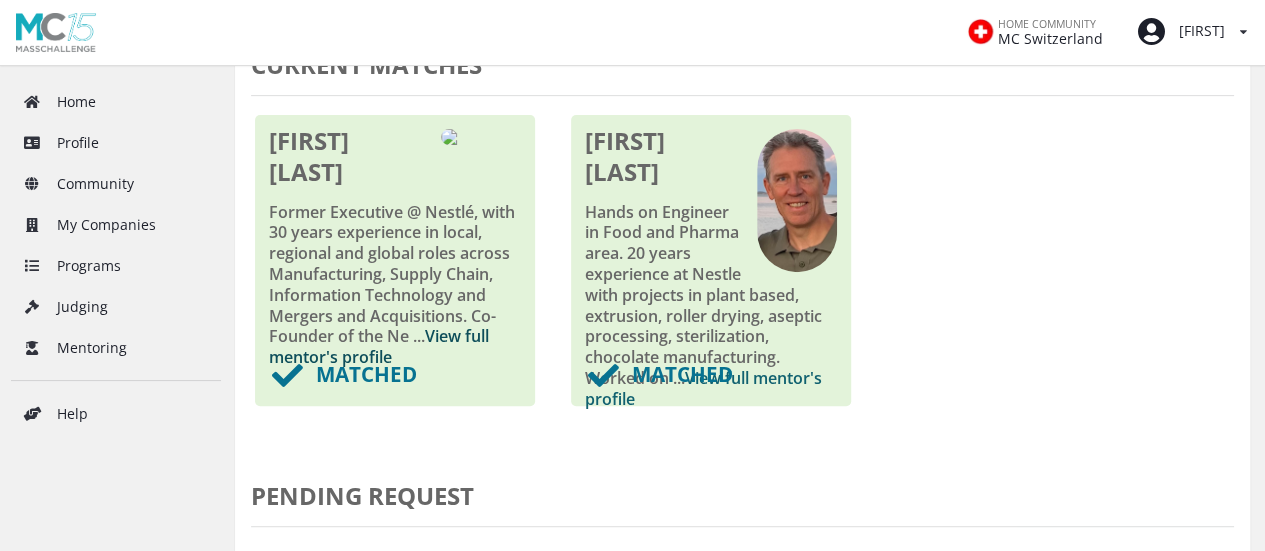 click on "View full mentor's profile" at bounding box center (379, 346) 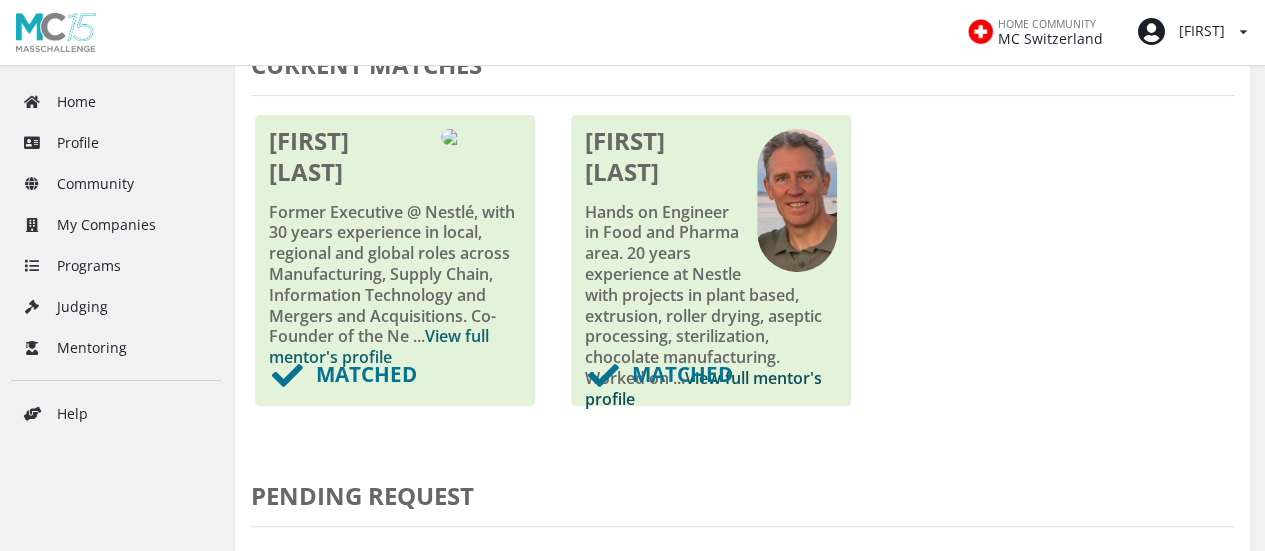 click on "View full mentor's profile" at bounding box center [703, 388] 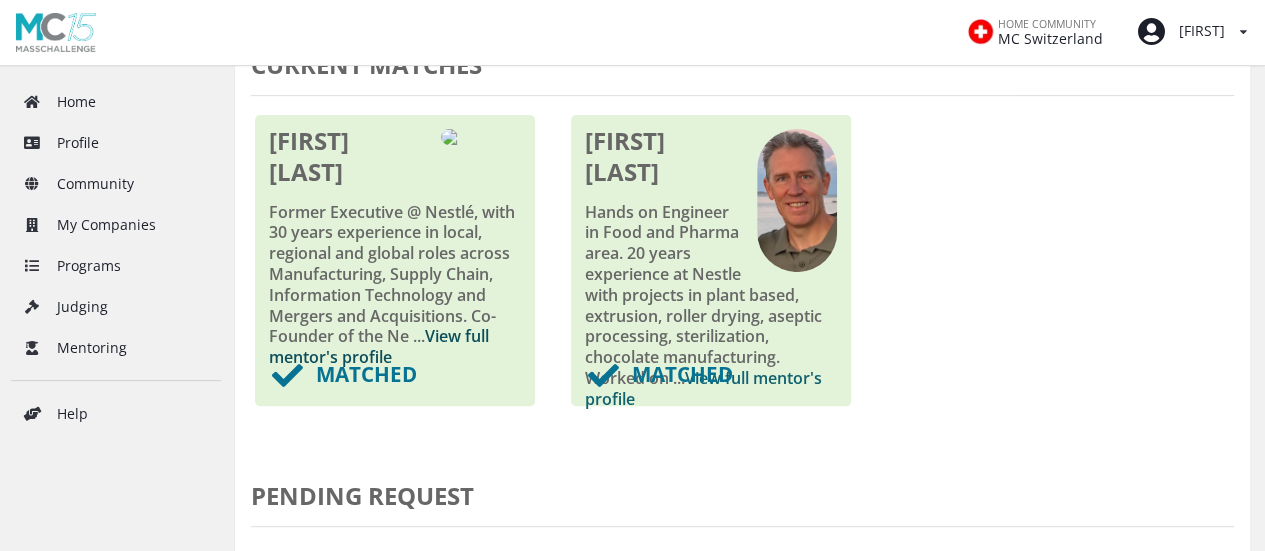 click on "View full mentor's profile" at bounding box center [379, 346] 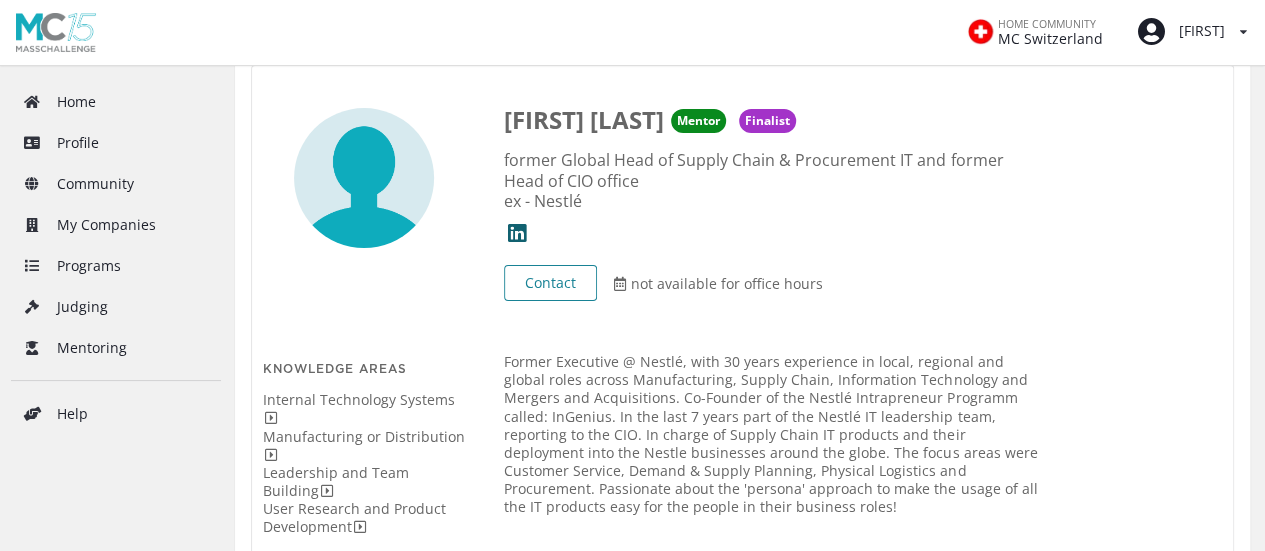scroll, scrollTop: 170, scrollLeft: 0, axis: vertical 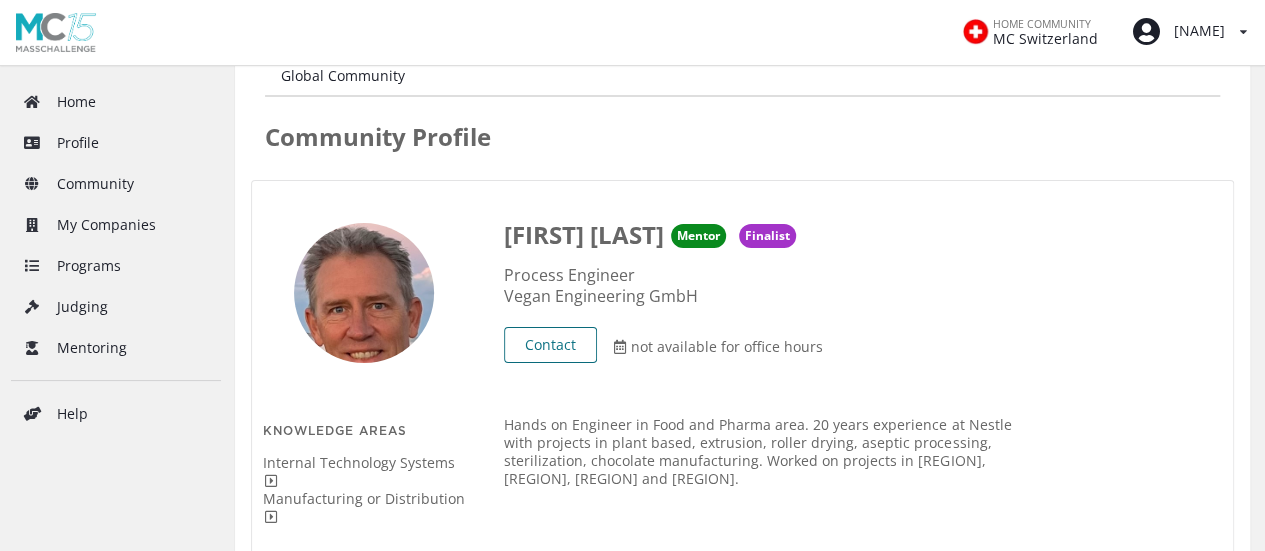 click on "Contact" at bounding box center (550, 345) 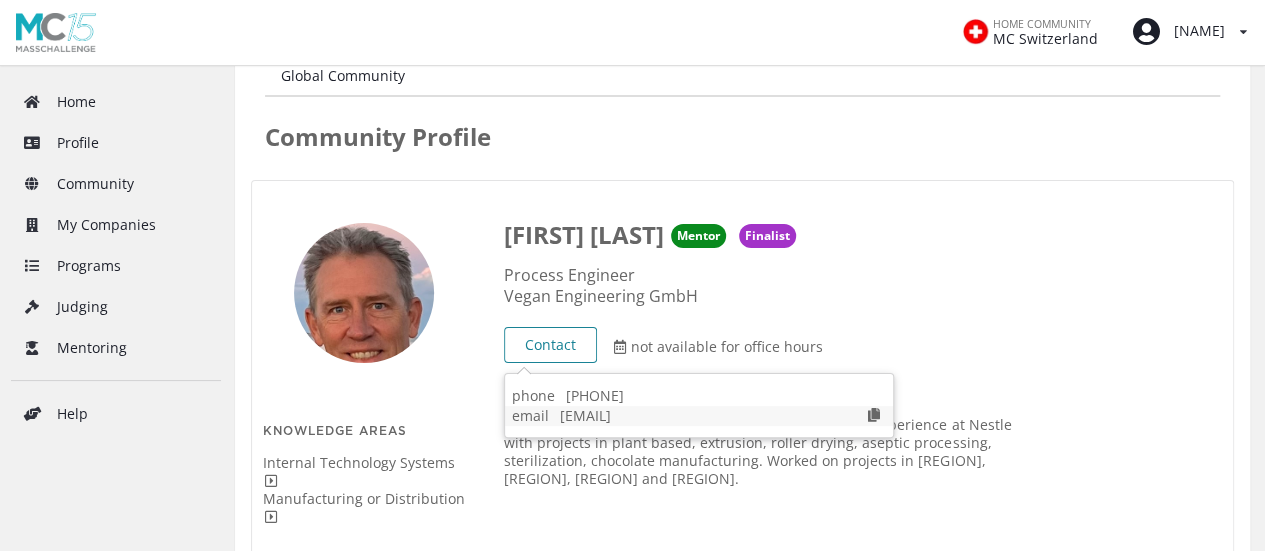 click on "david.wulff@veganengineering.com" at bounding box center [619, 395] 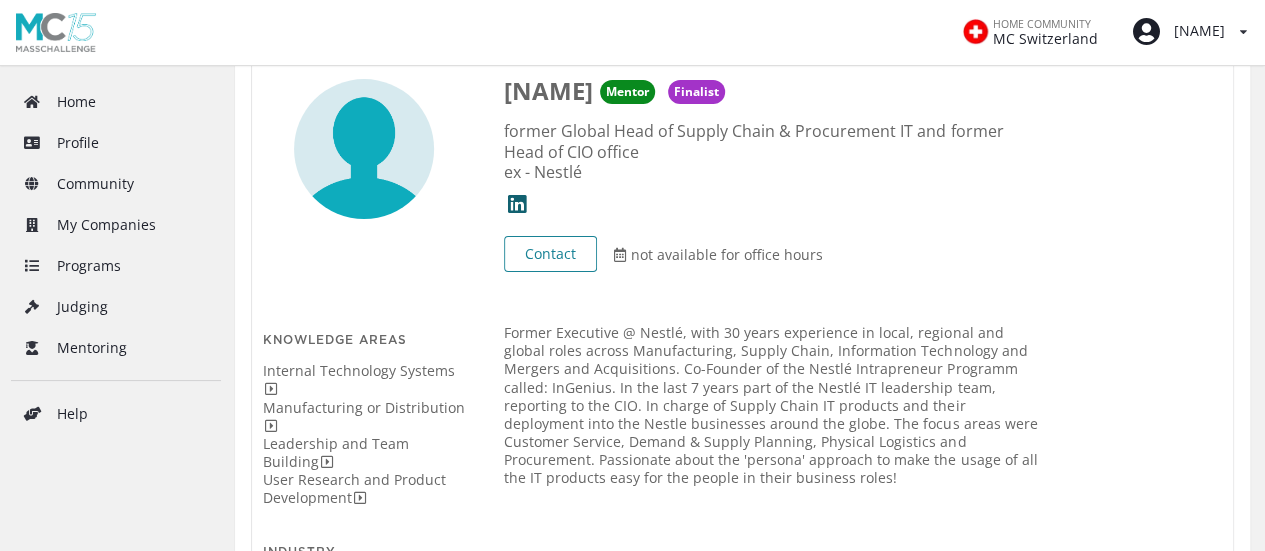 scroll, scrollTop: 203, scrollLeft: 0, axis: vertical 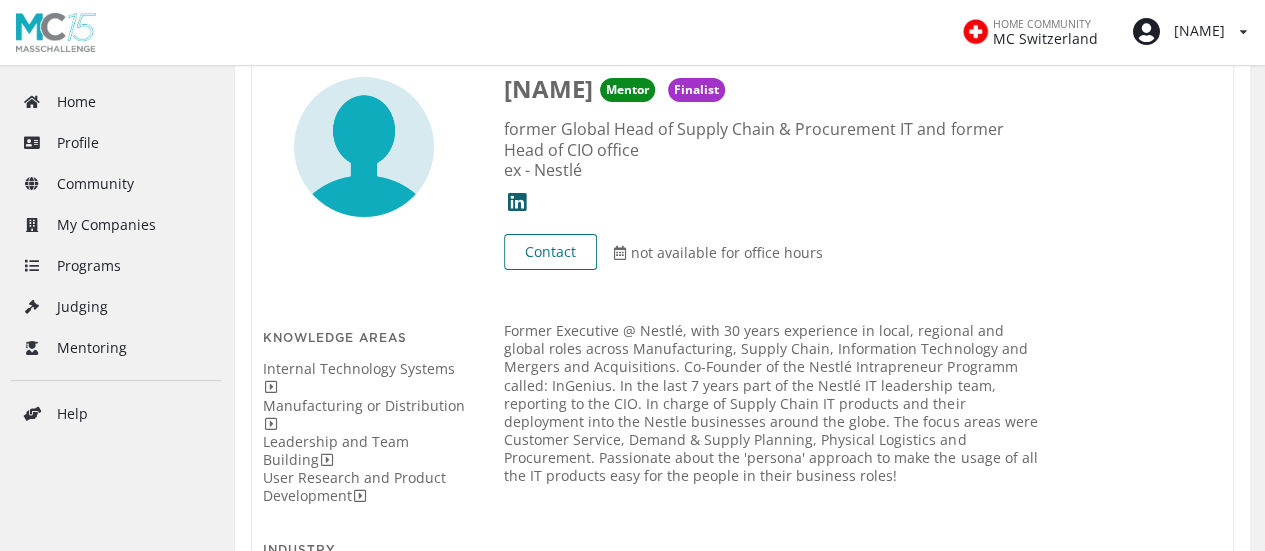 click on "Contact" at bounding box center (550, 252) 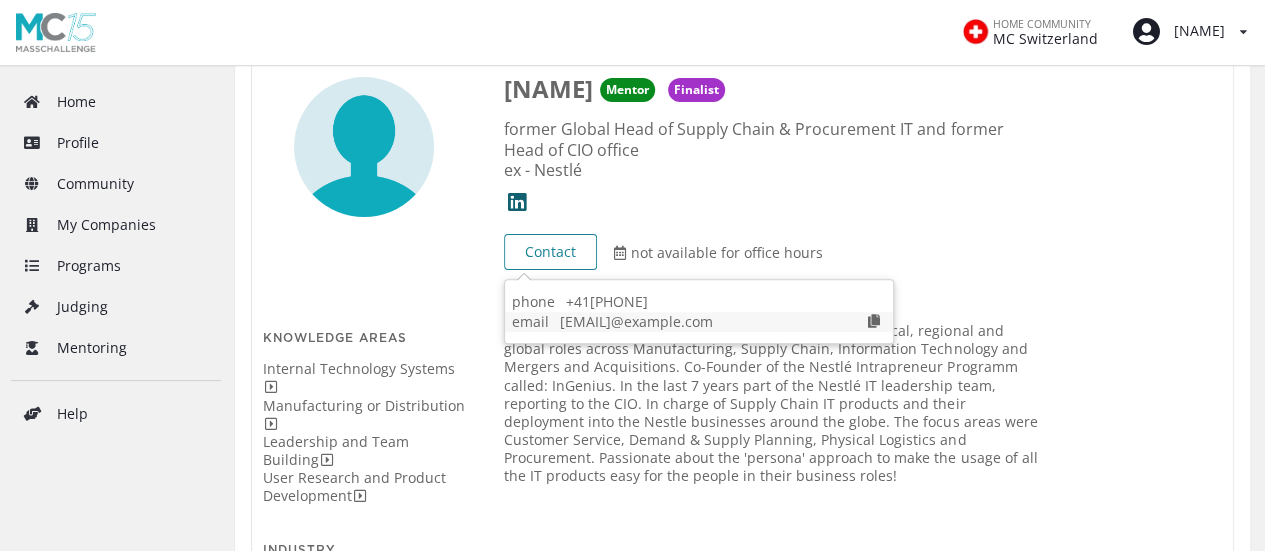 click on "[EMAIL]@example.com" at bounding box center [631, 301] 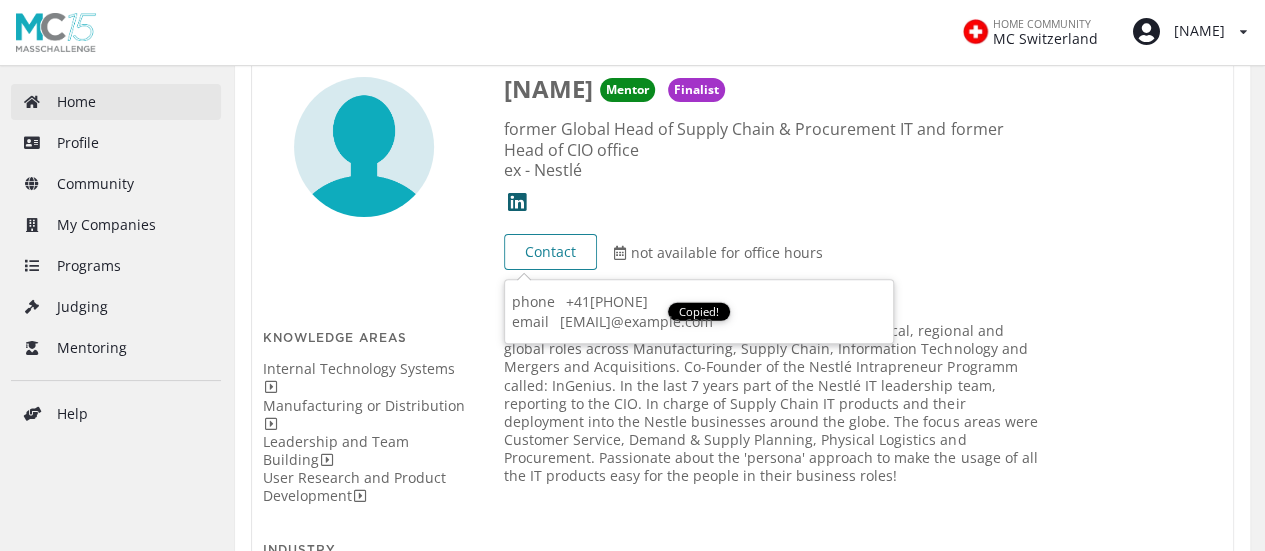 click on "Home" at bounding box center [116, 102] 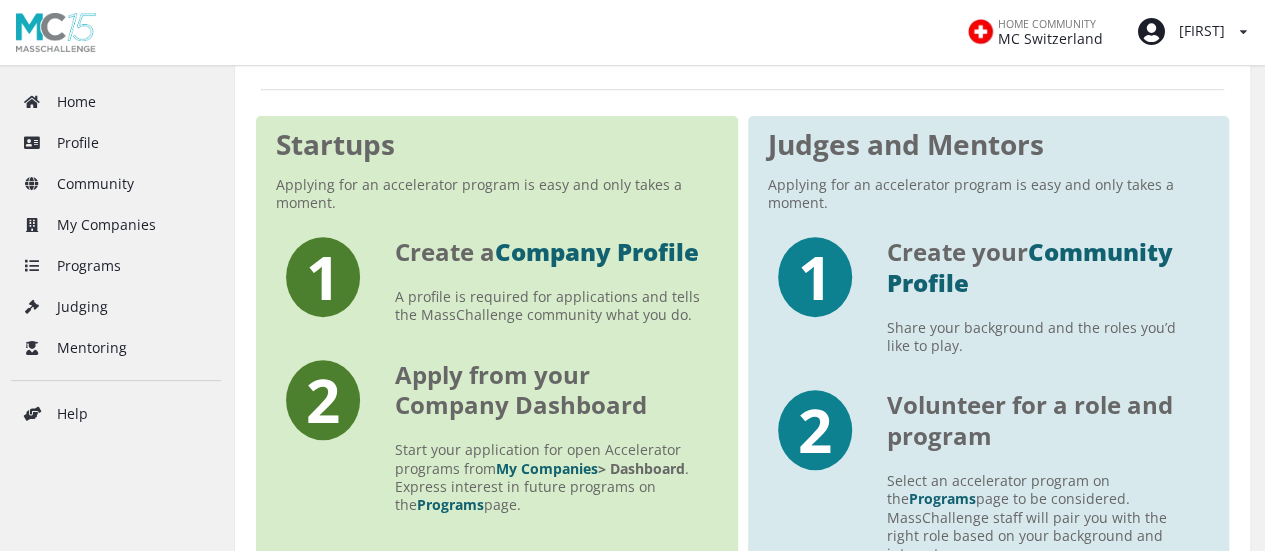 scroll, scrollTop: 307, scrollLeft: 0, axis: vertical 